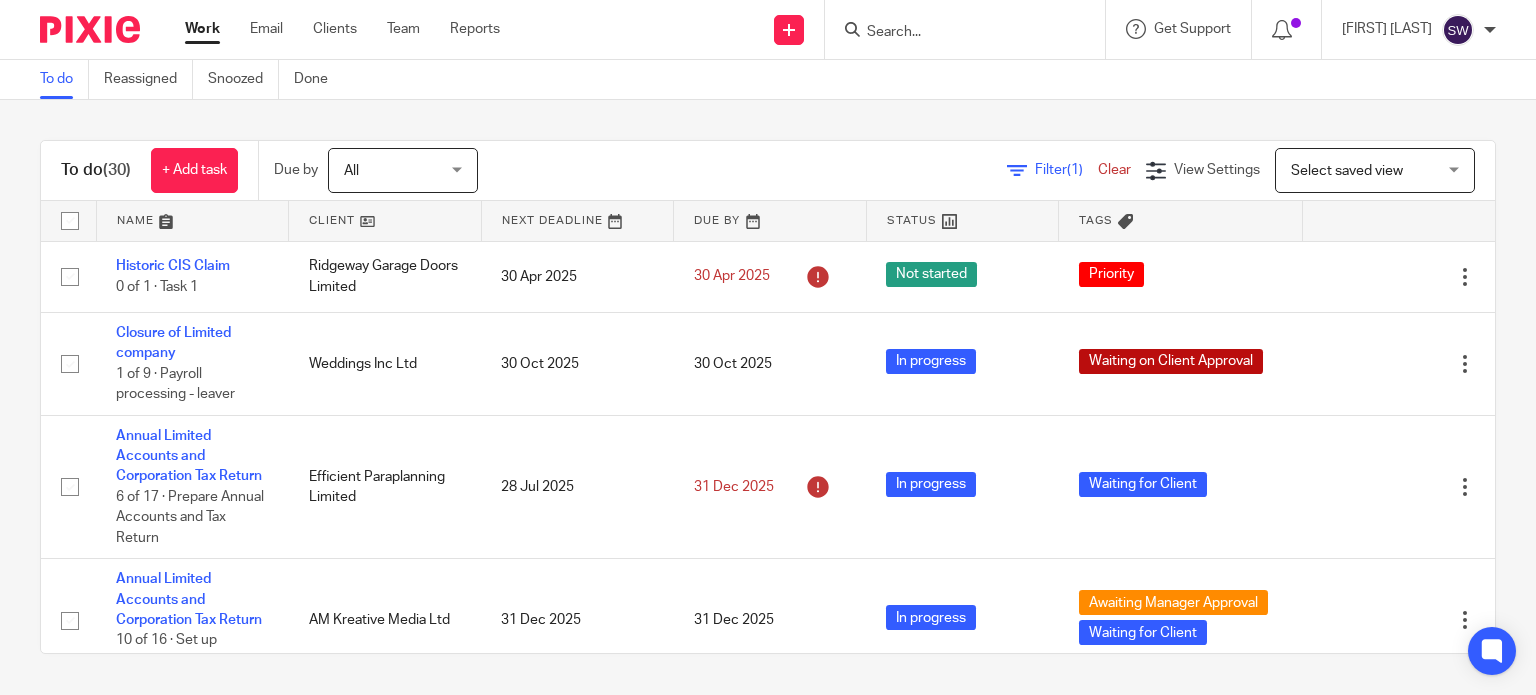 scroll, scrollTop: 0, scrollLeft: 0, axis: both 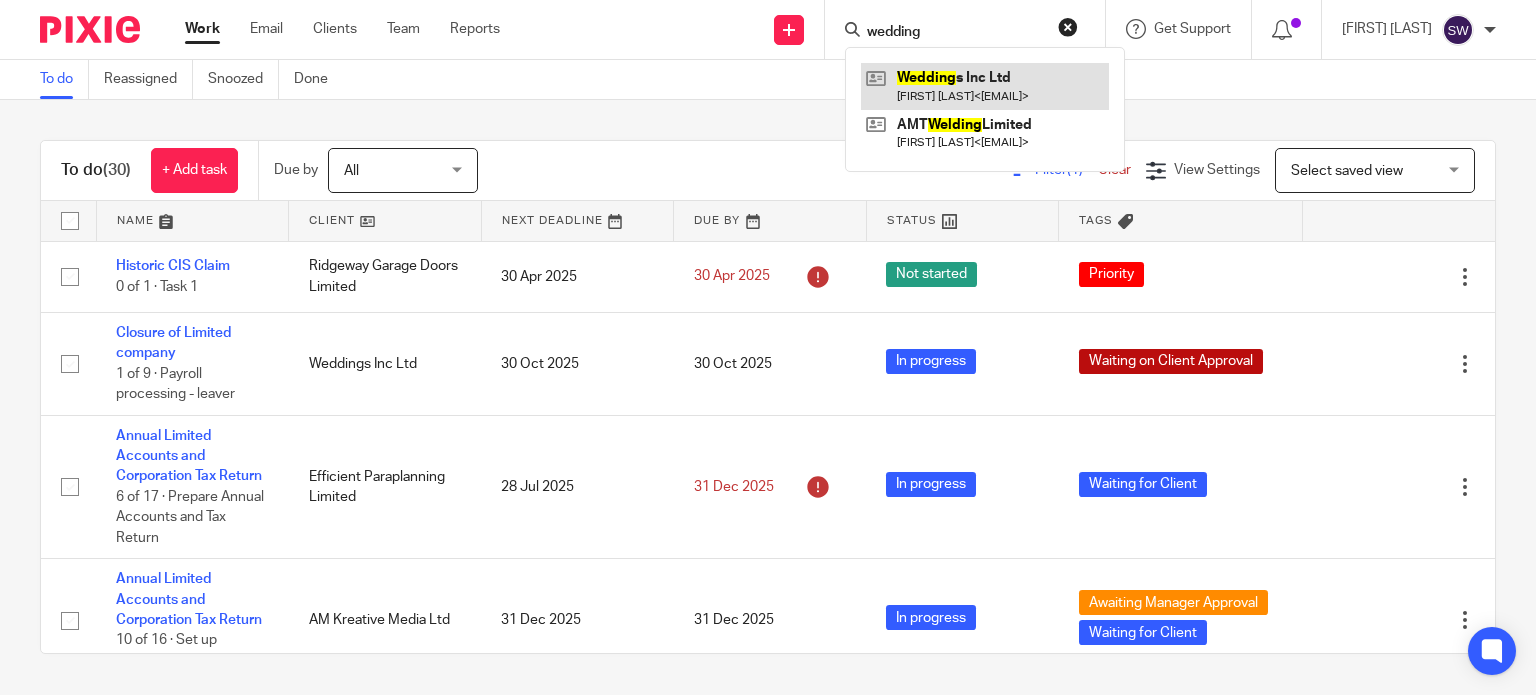 type on "wedding" 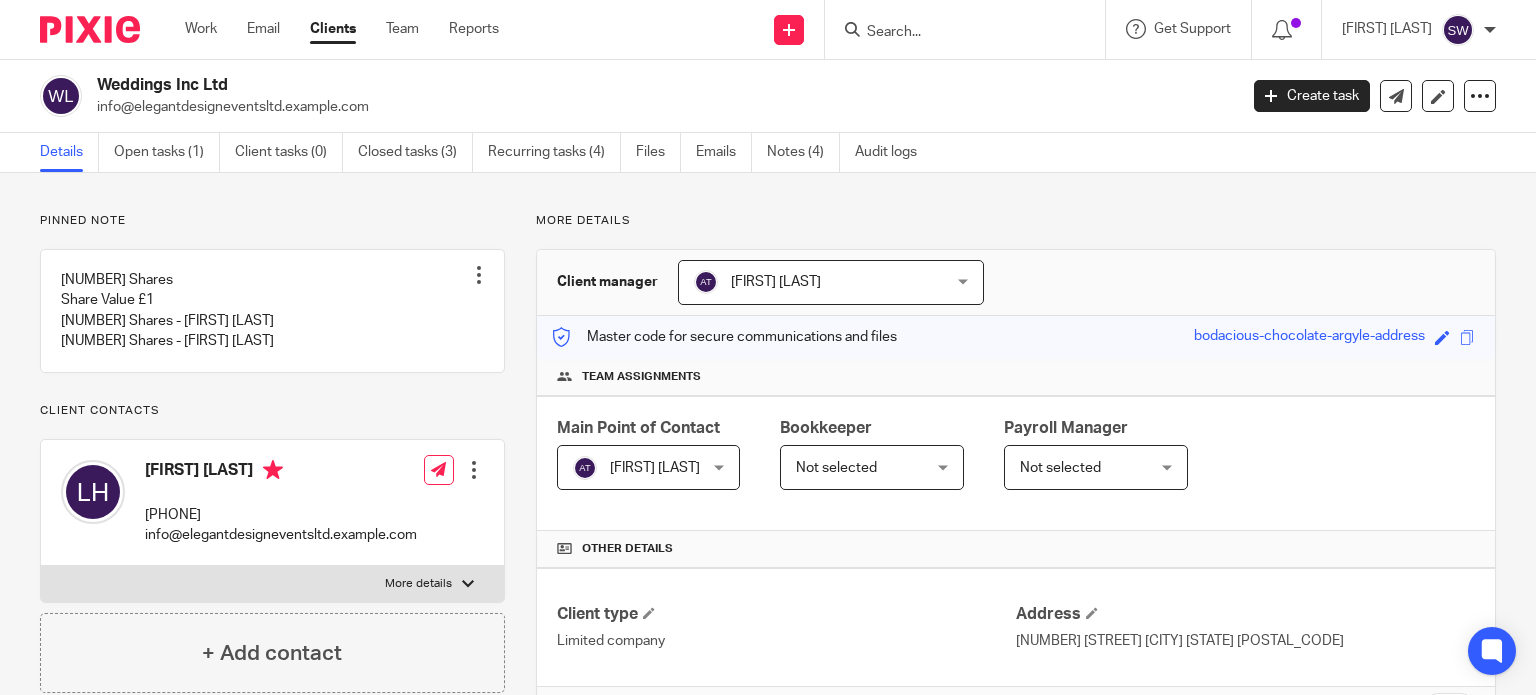 scroll, scrollTop: 0, scrollLeft: 0, axis: both 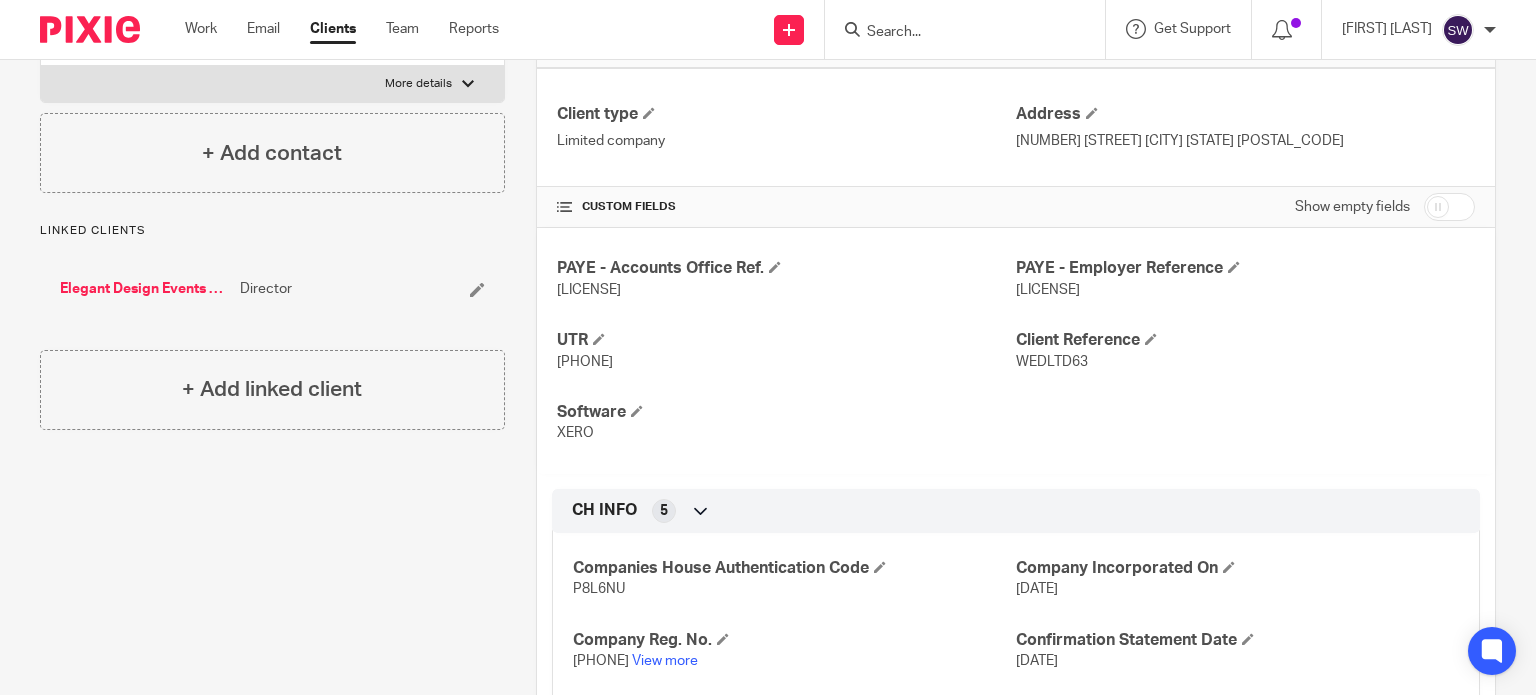 drag, startPoint x: 567, startPoint y: 659, endPoint x: 631, endPoint y: 658, distance: 64.00781 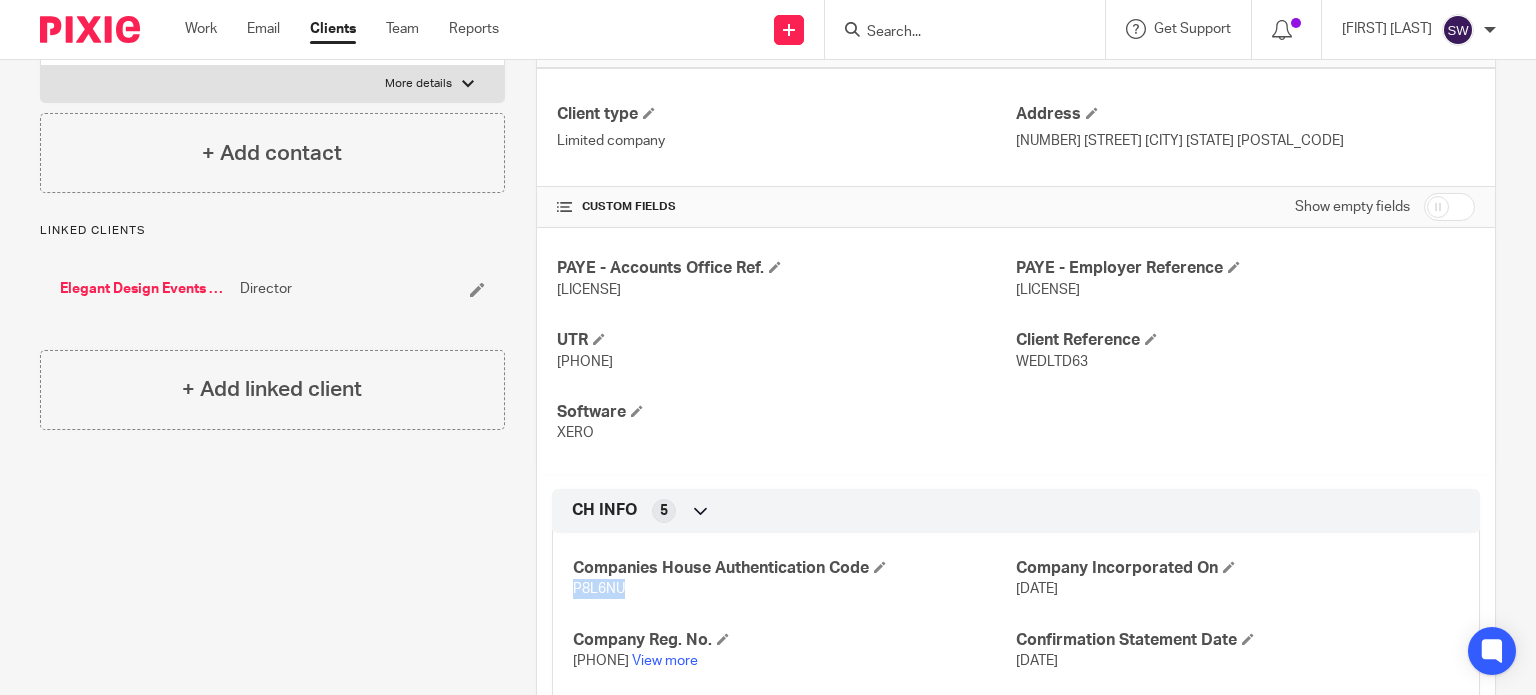 drag, startPoint x: 568, startPoint y: 586, endPoint x: 620, endPoint y: 587, distance: 52.009613 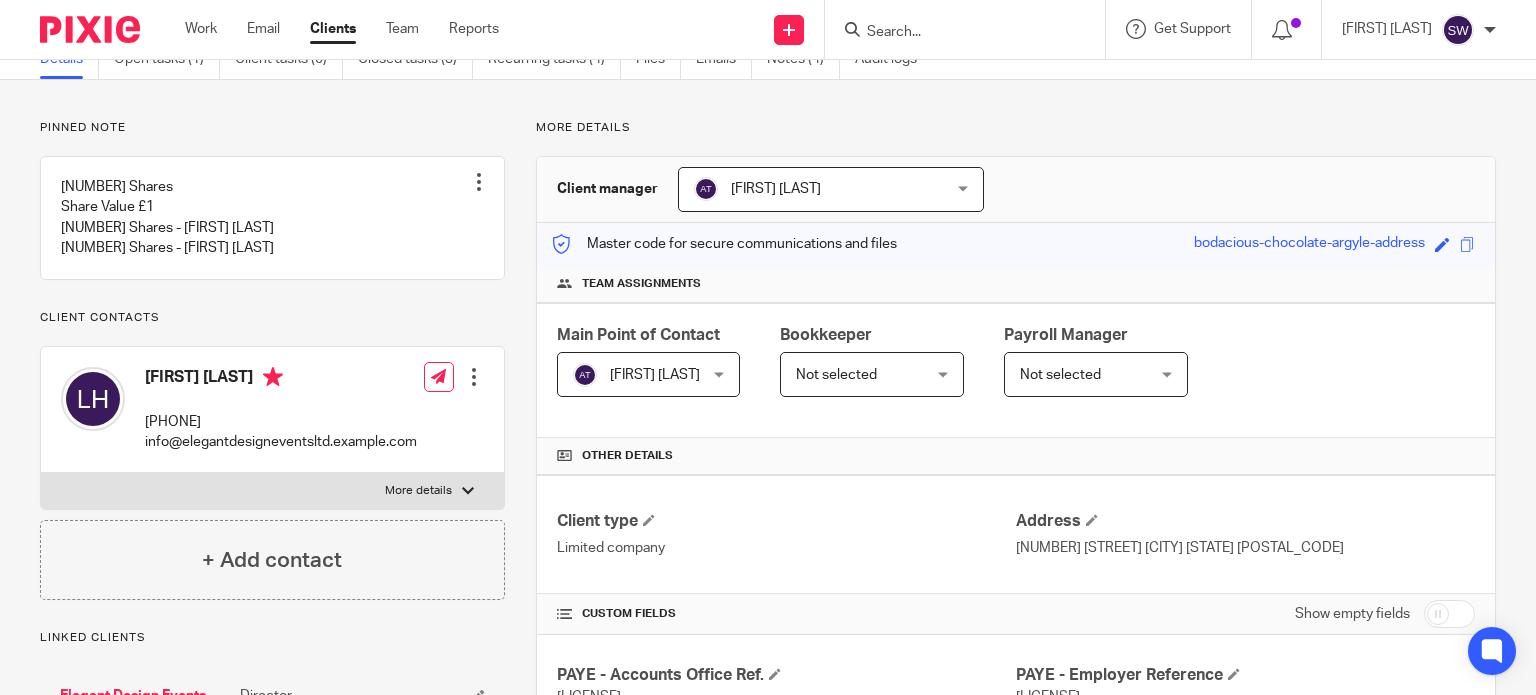 scroll, scrollTop: 0, scrollLeft: 0, axis: both 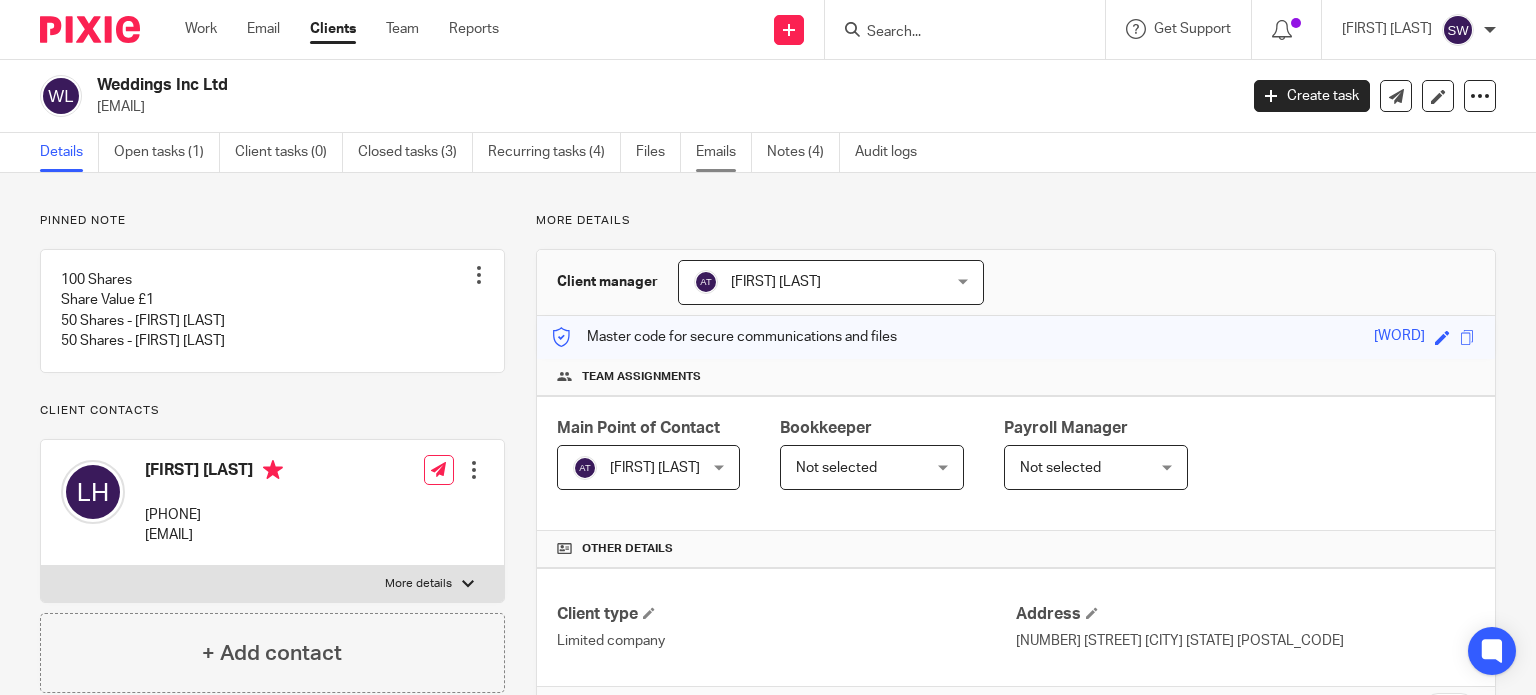 click on "Emails" at bounding box center [724, 152] 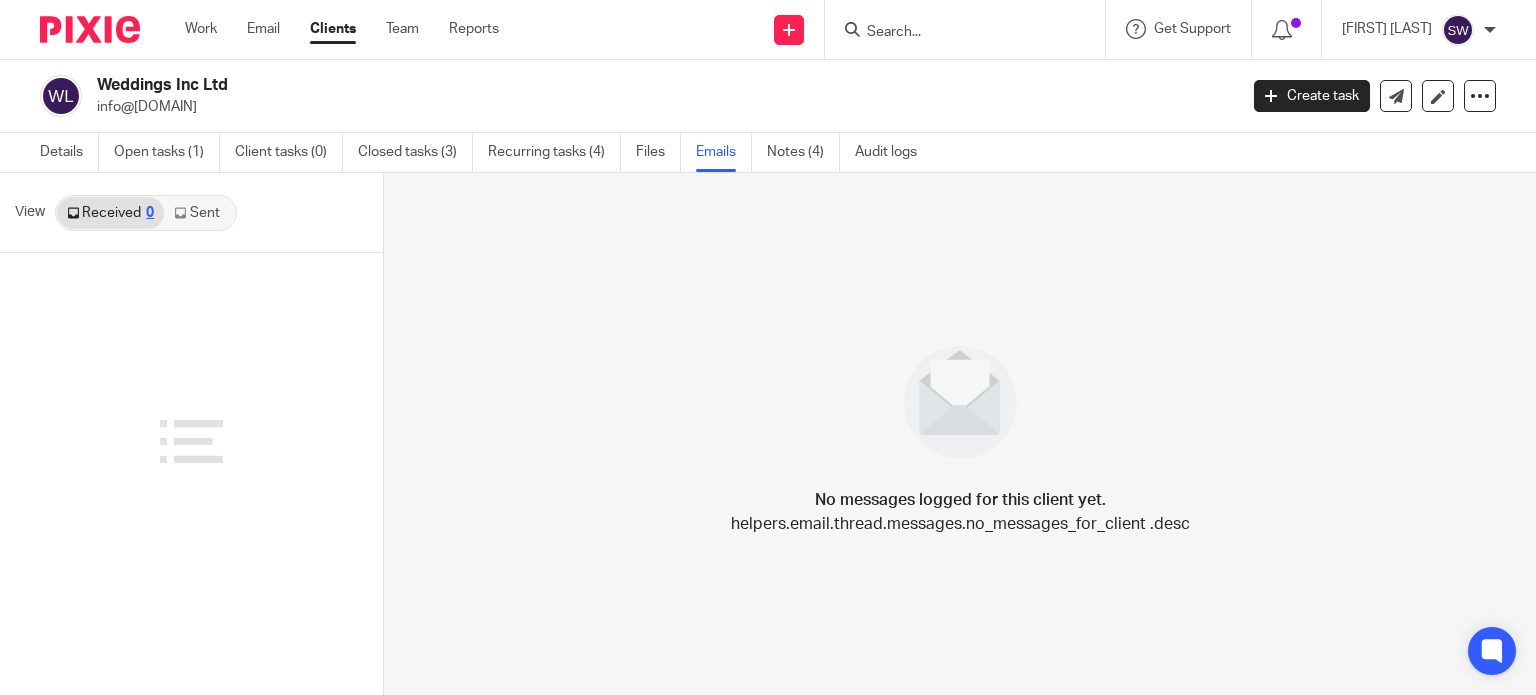 scroll, scrollTop: 0, scrollLeft: 0, axis: both 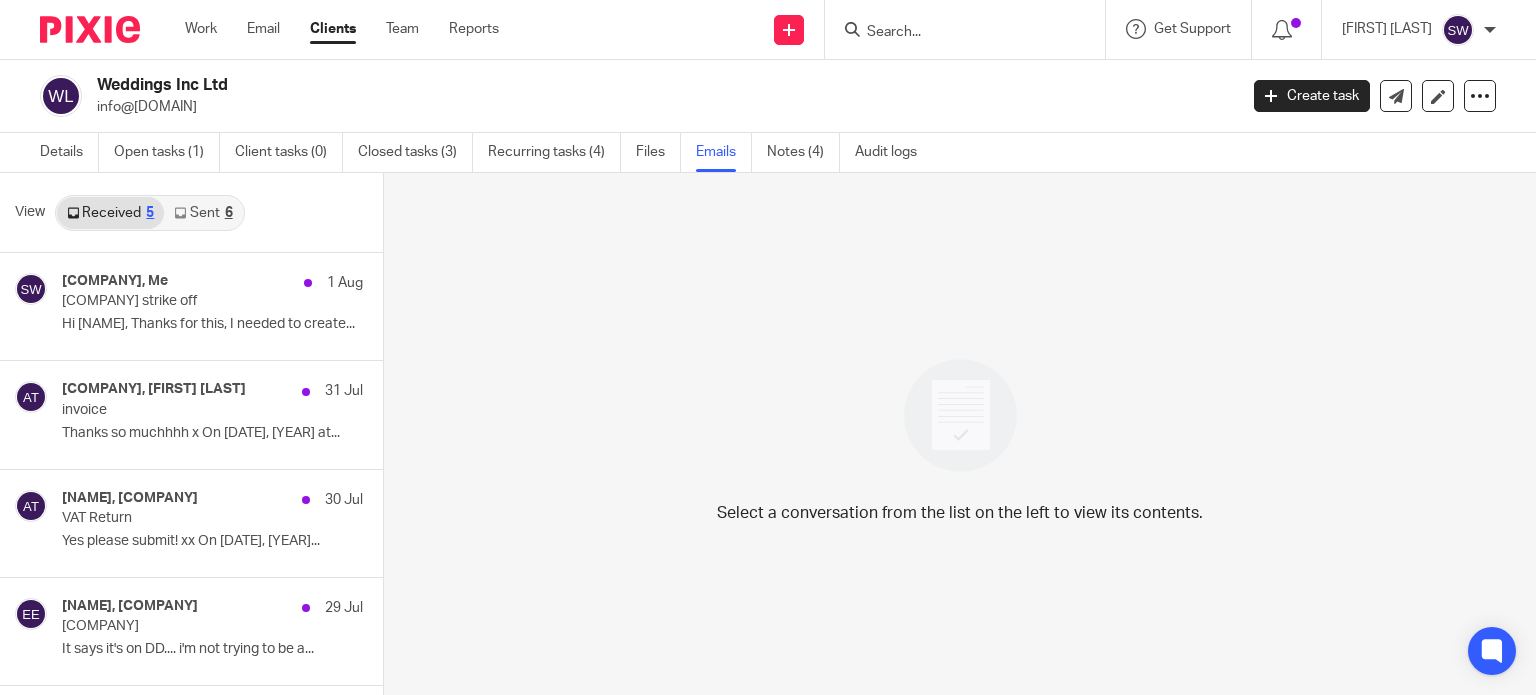 click on "Sent
6" at bounding box center [203, 213] 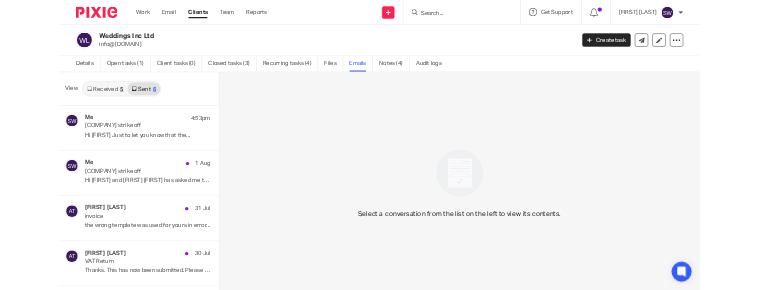 scroll, scrollTop: 3, scrollLeft: 0, axis: vertical 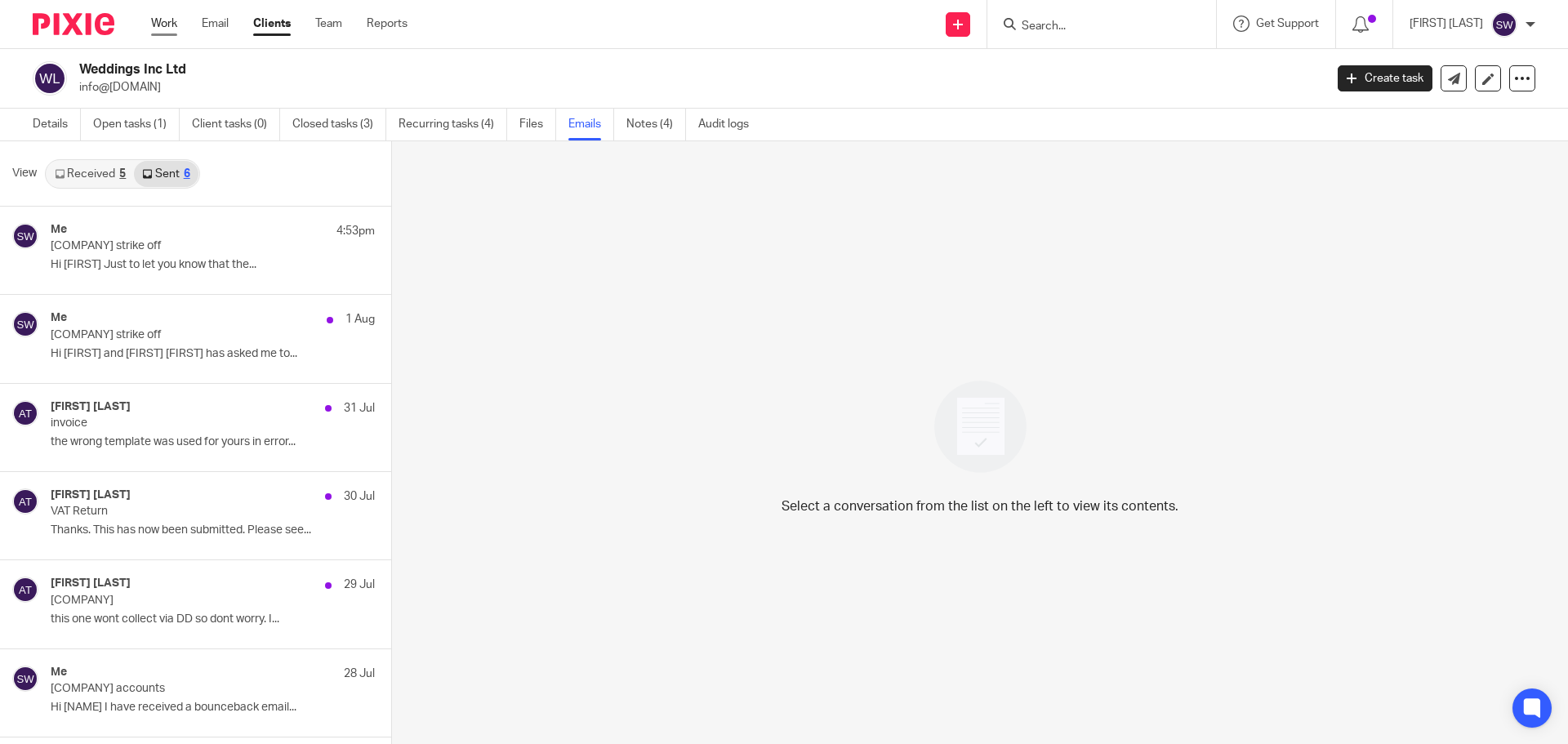 click on "Work" at bounding box center [164, 24] 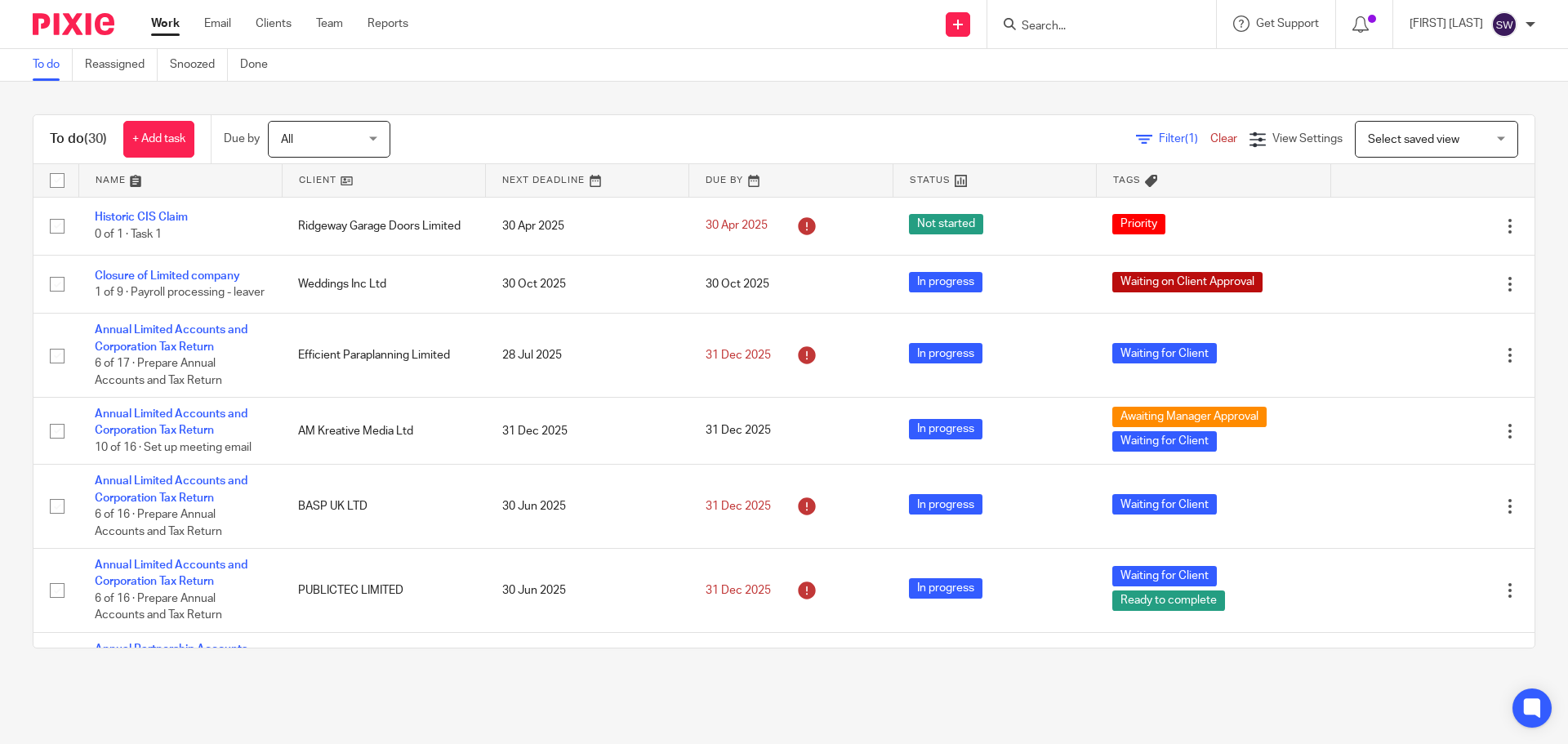 scroll, scrollTop: 0, scrollLeft: 0, axis: both 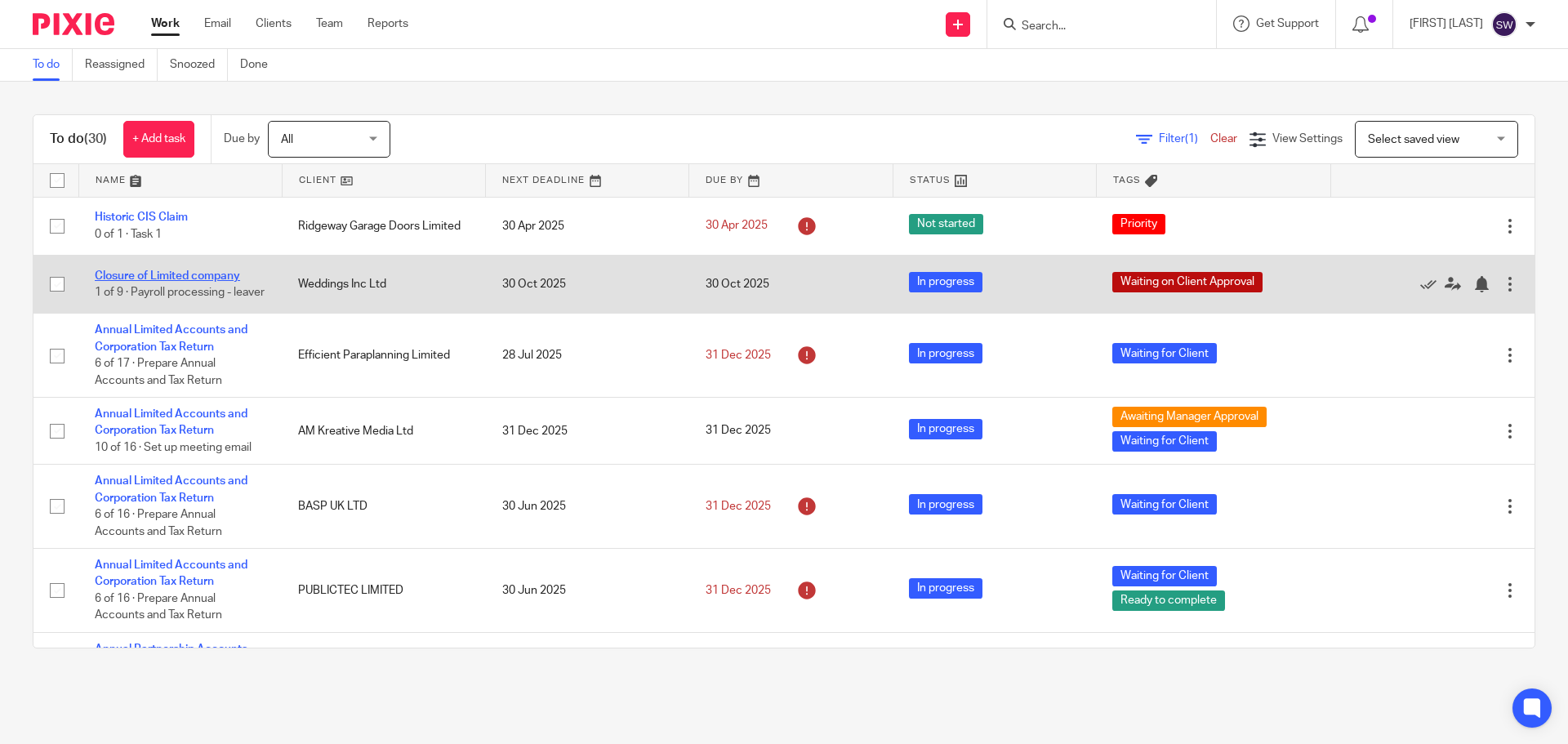 click on "Closure of Limited company" at bounding box center [167, 276] 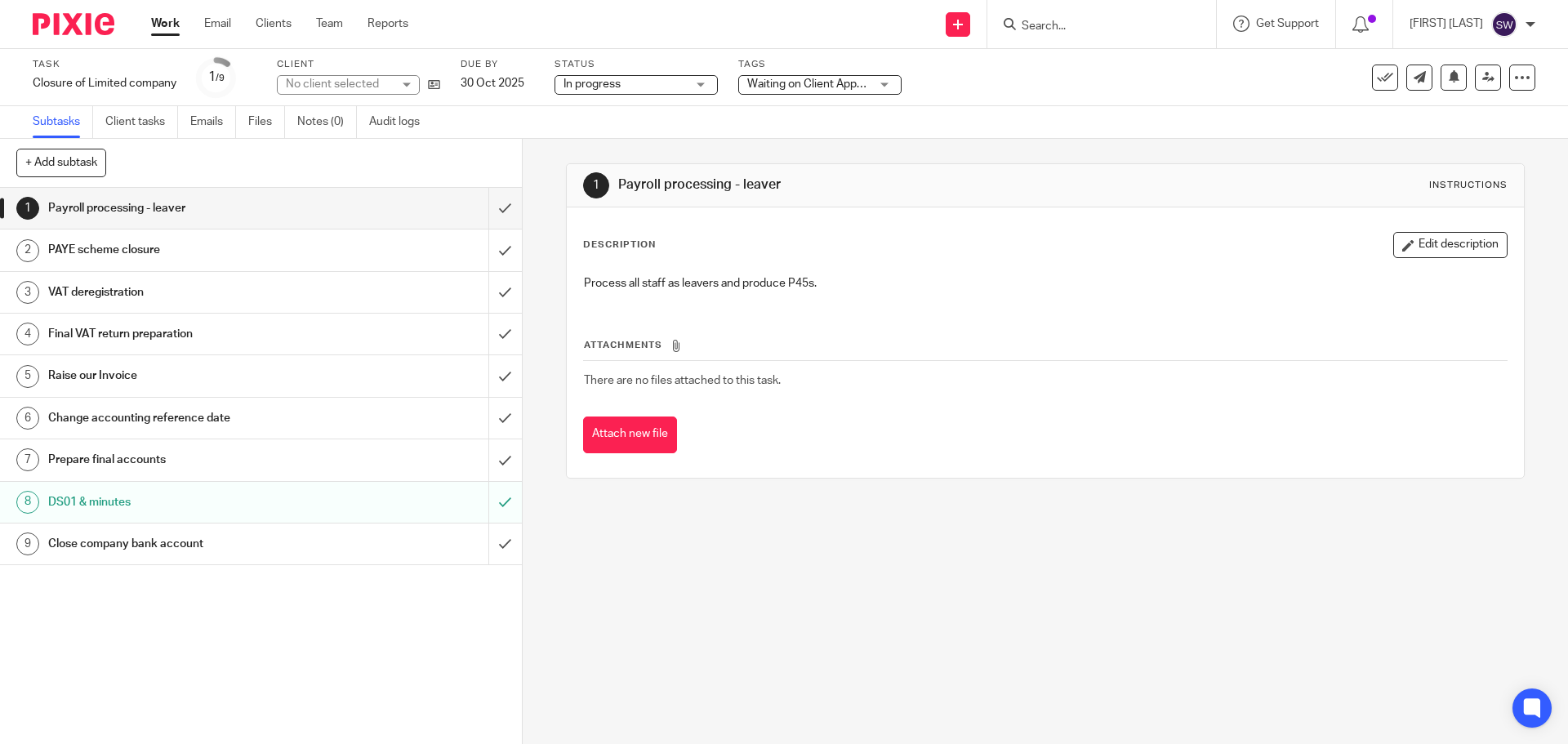 scroll, scrollTop: 0, scrollLeft: 0, axis: both 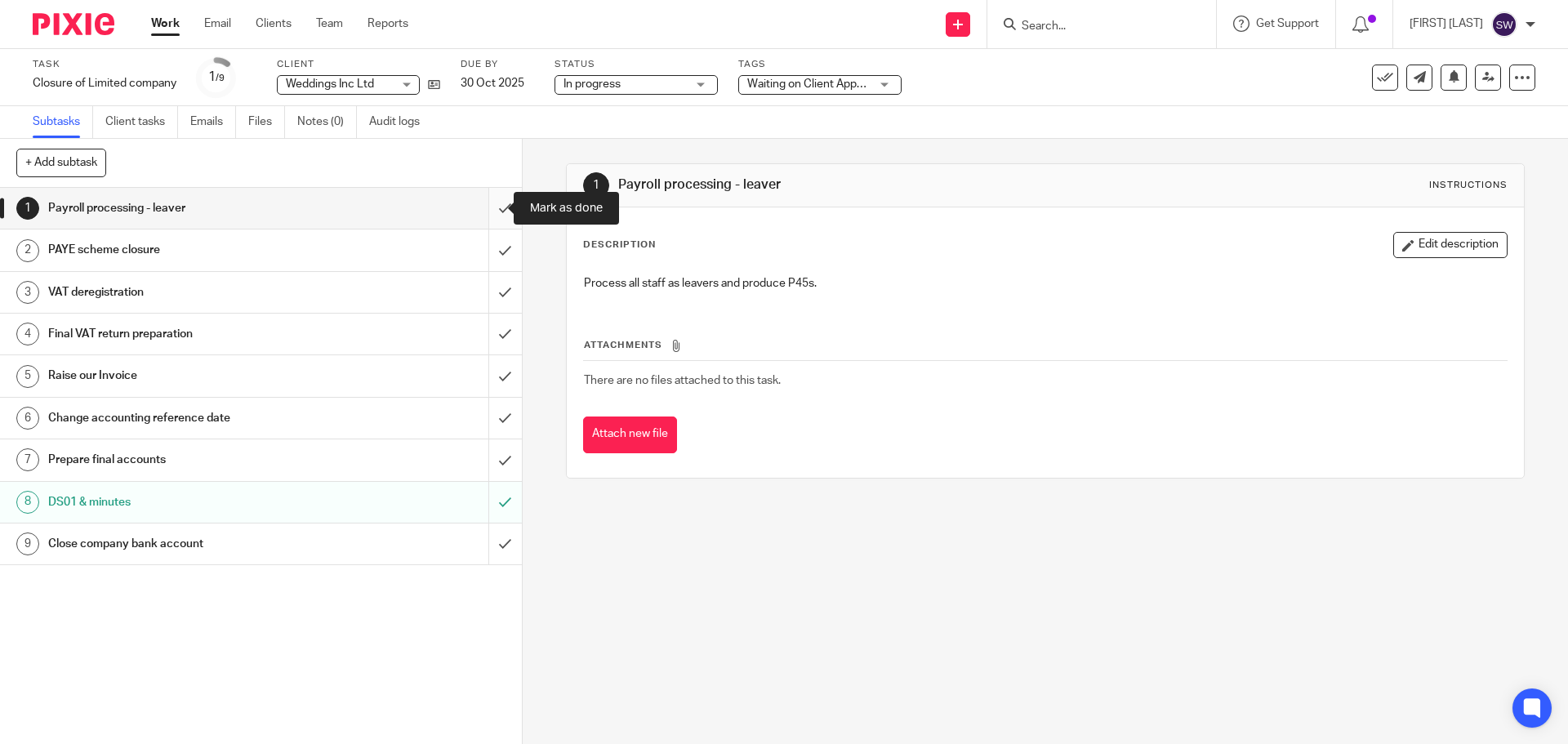 click at bounding box center (261, 208) 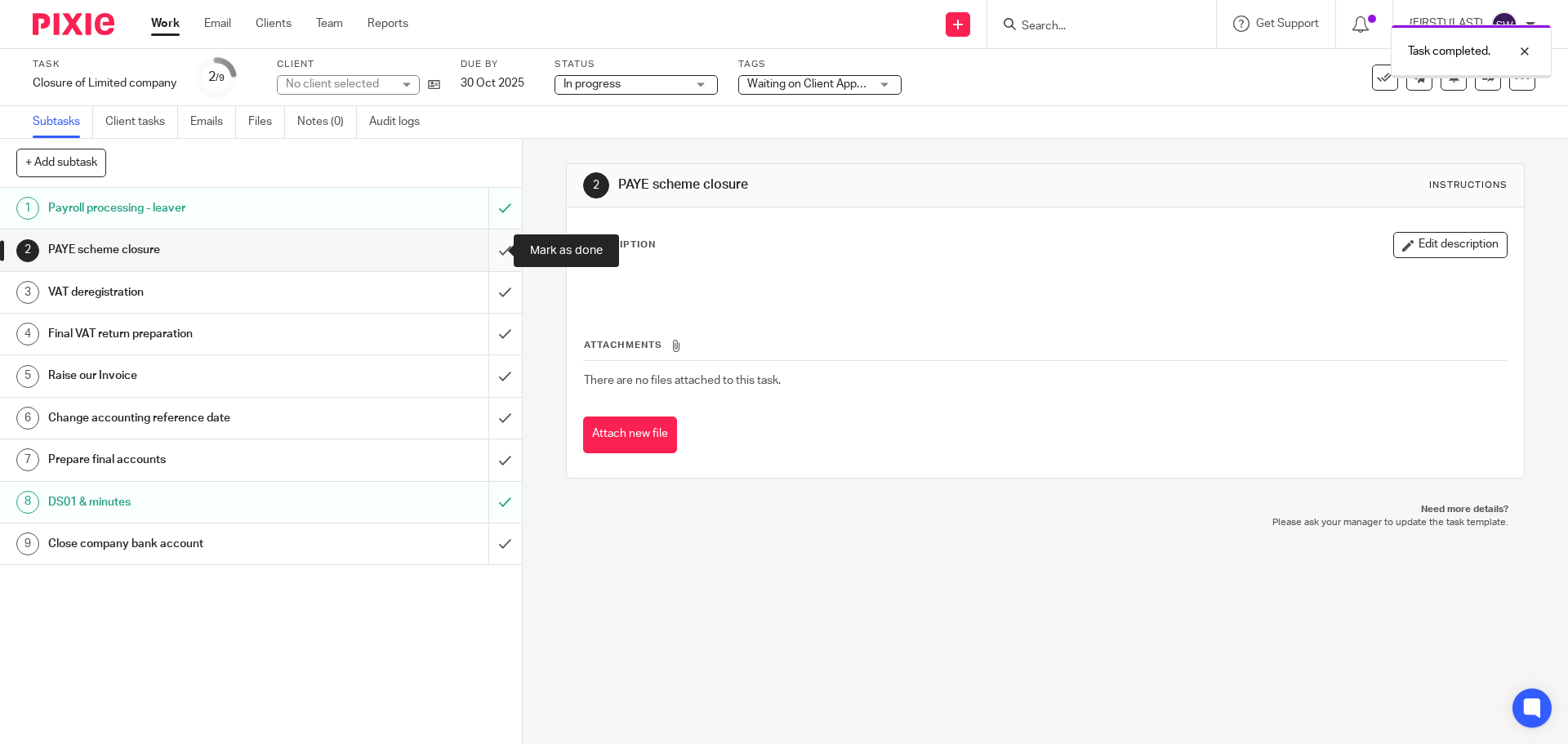 scroll, scrollTop: 0, scrollLeft: 0, axis: both 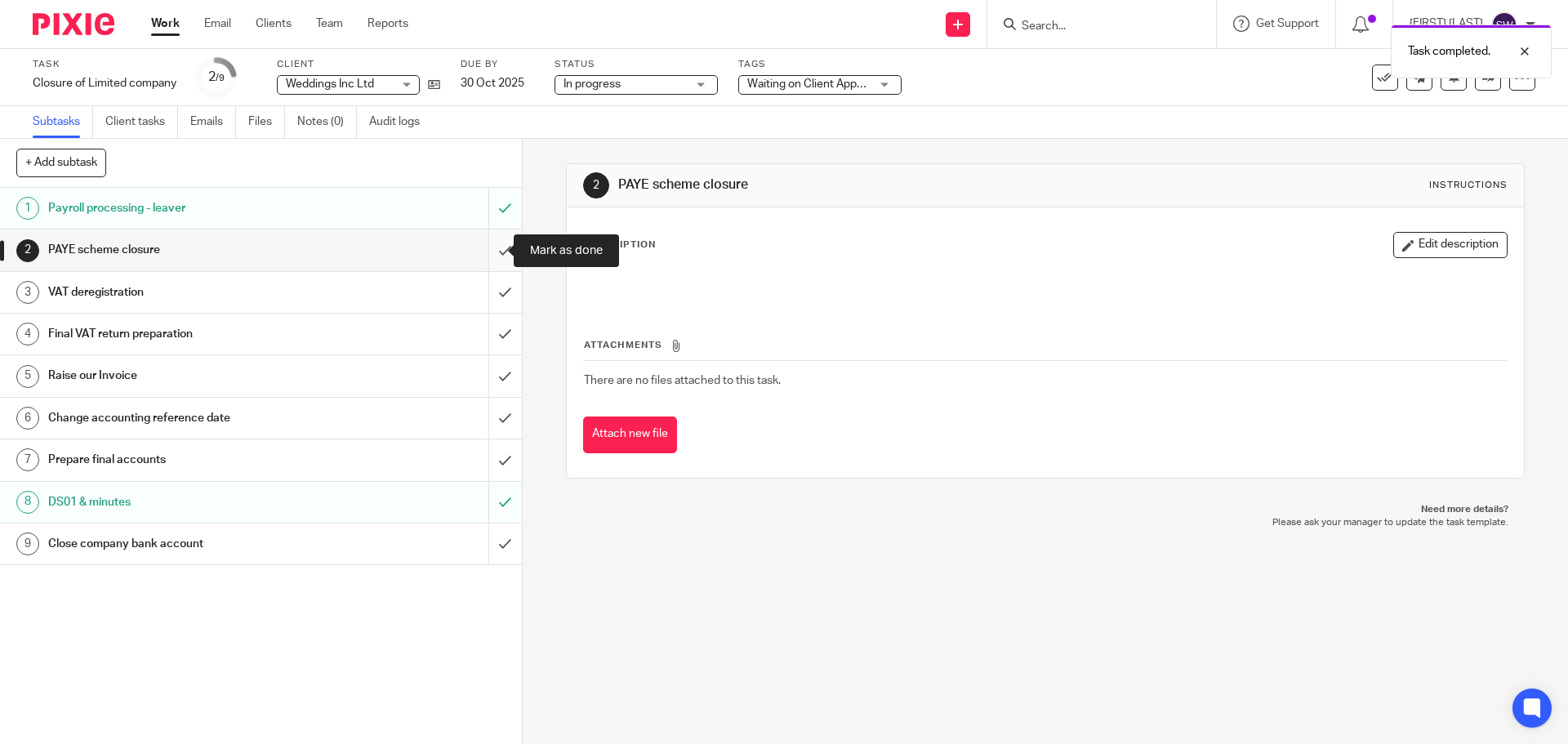 click at bounding box center [261, 250] 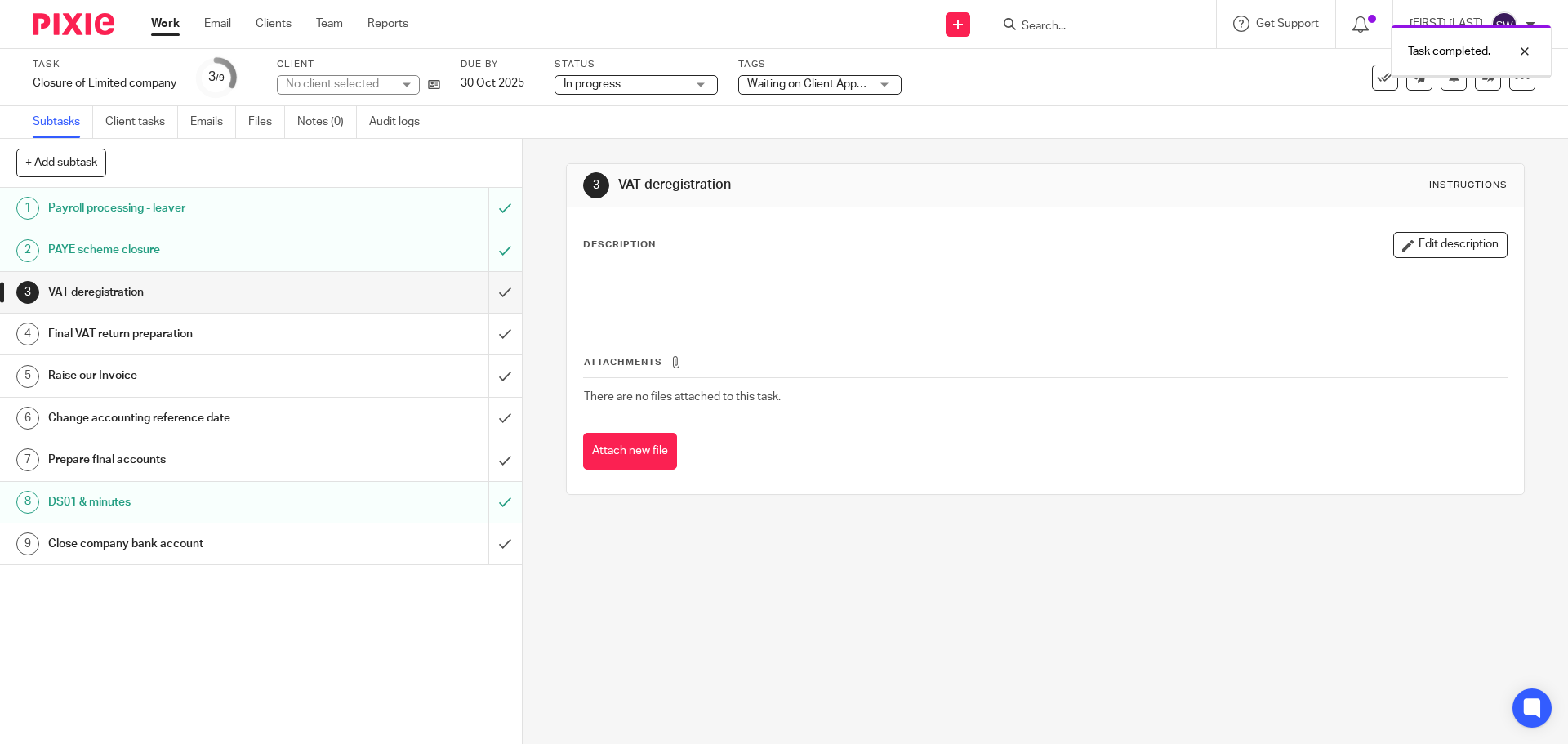 scroll, scrollTop: 0, scrollLeft: 0, axis: both 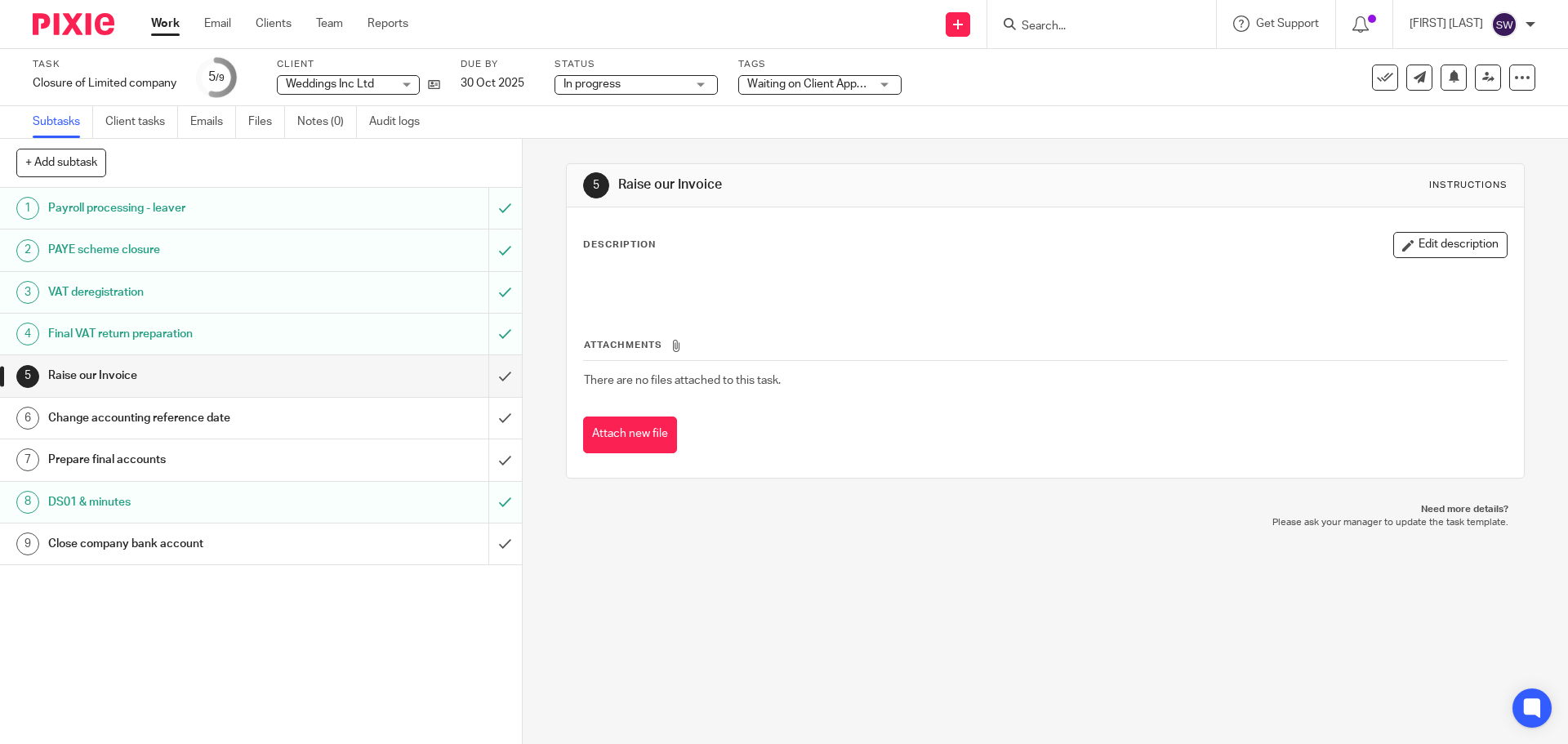 click on "Work" at bounding box center (165, 24) 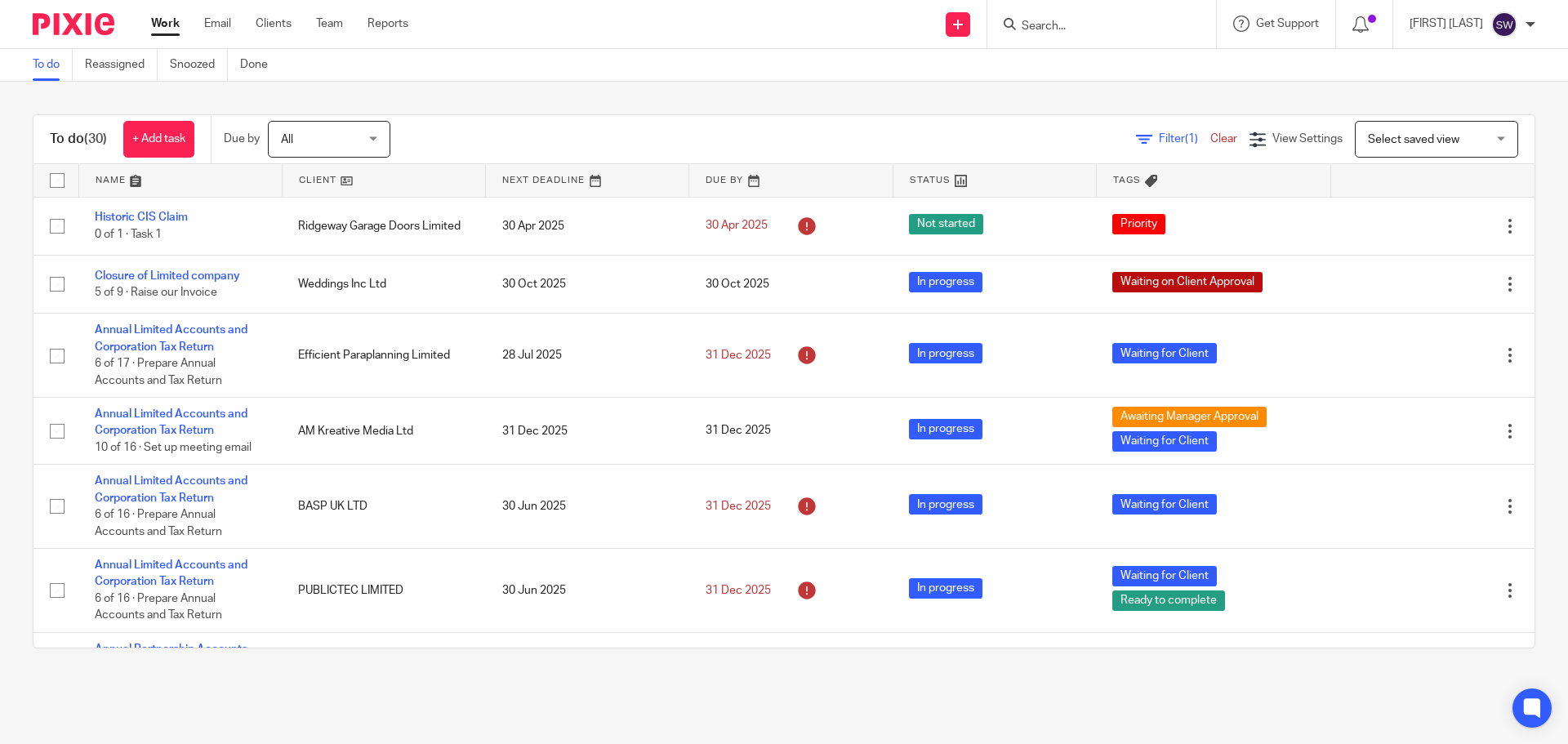 scroll, scrollTop: 0, scrollLeft: 0, axis: both 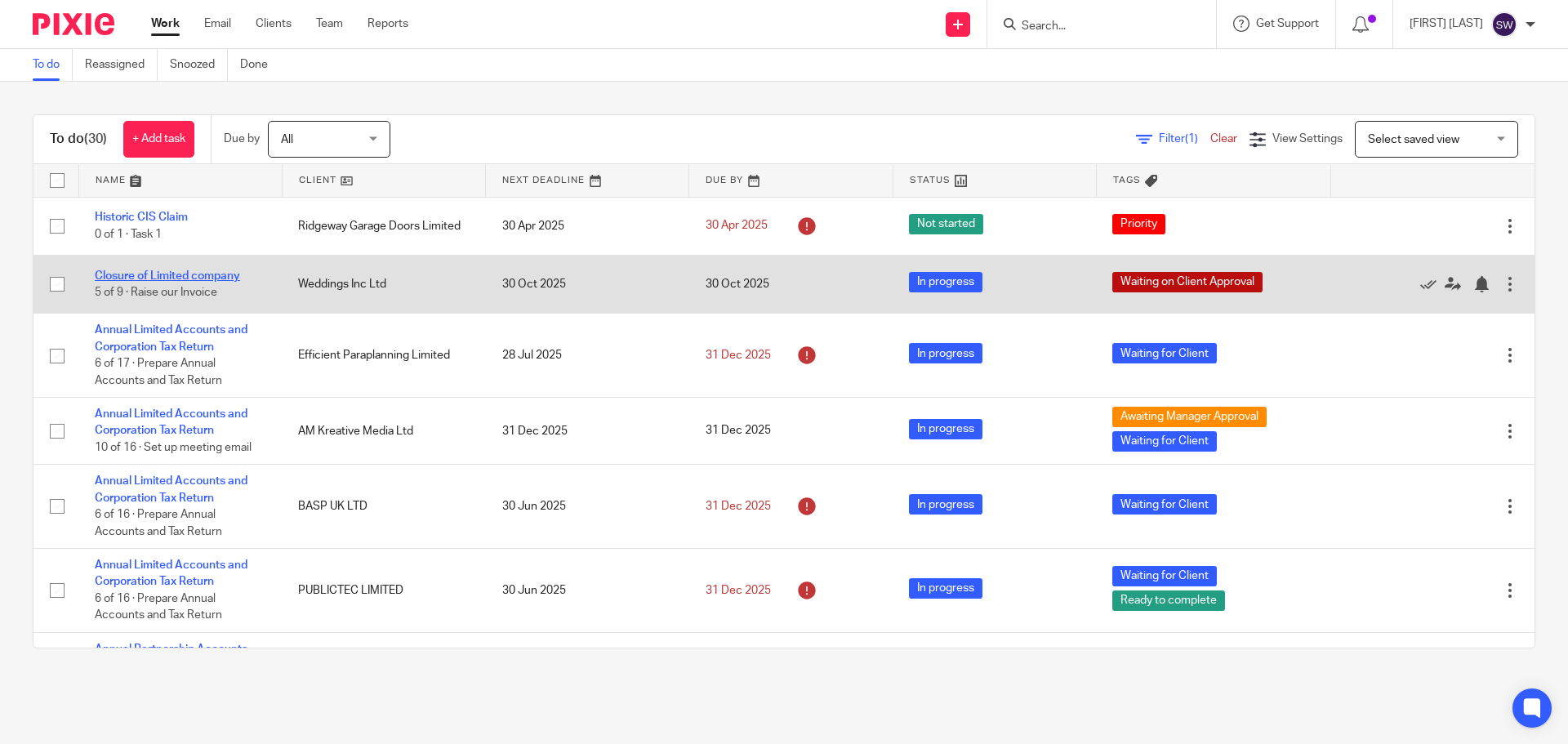 click on "Closure of Limited company" at bounding box center [167, 276] 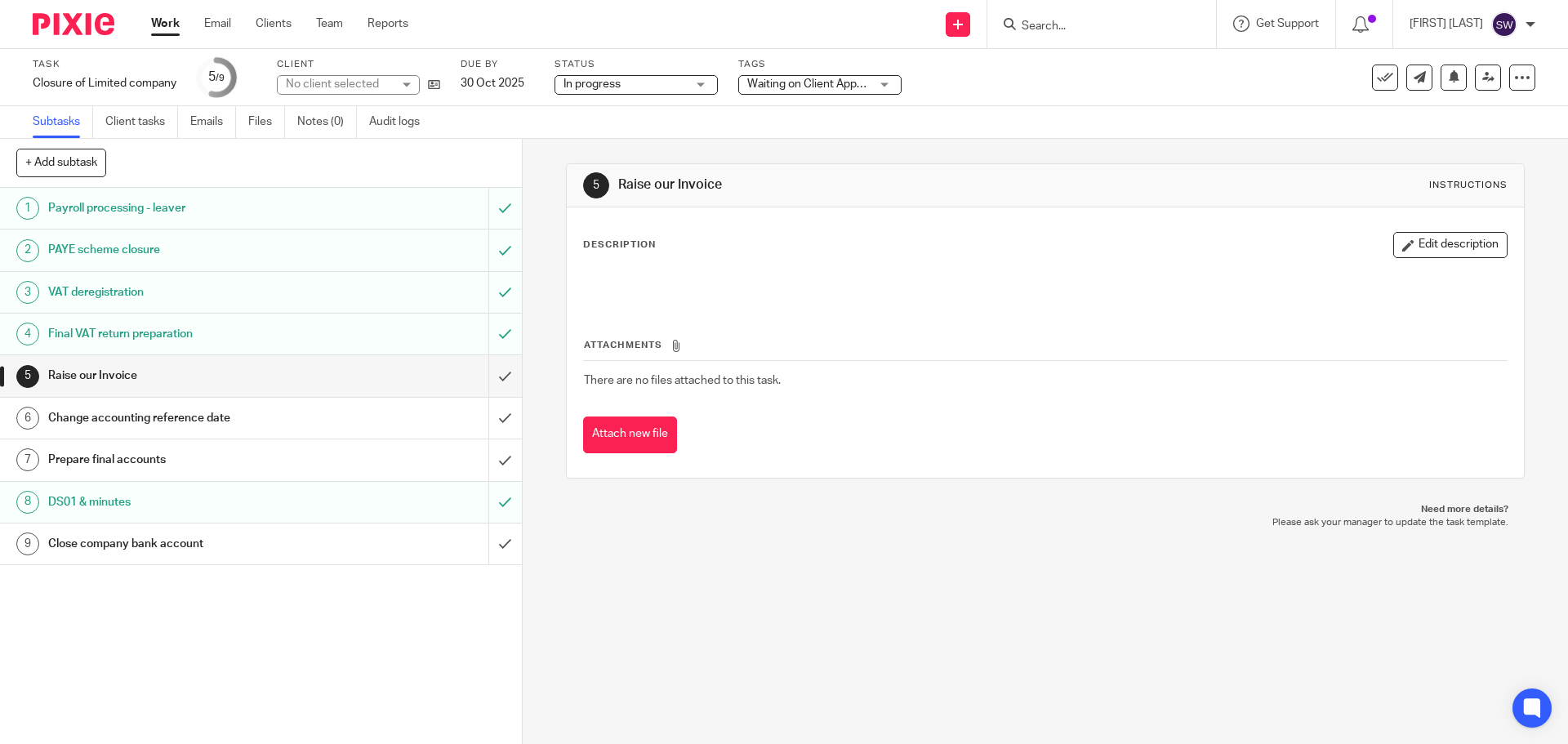 scroll, scrollTop: 0, scrollLeft: 0, axis: both 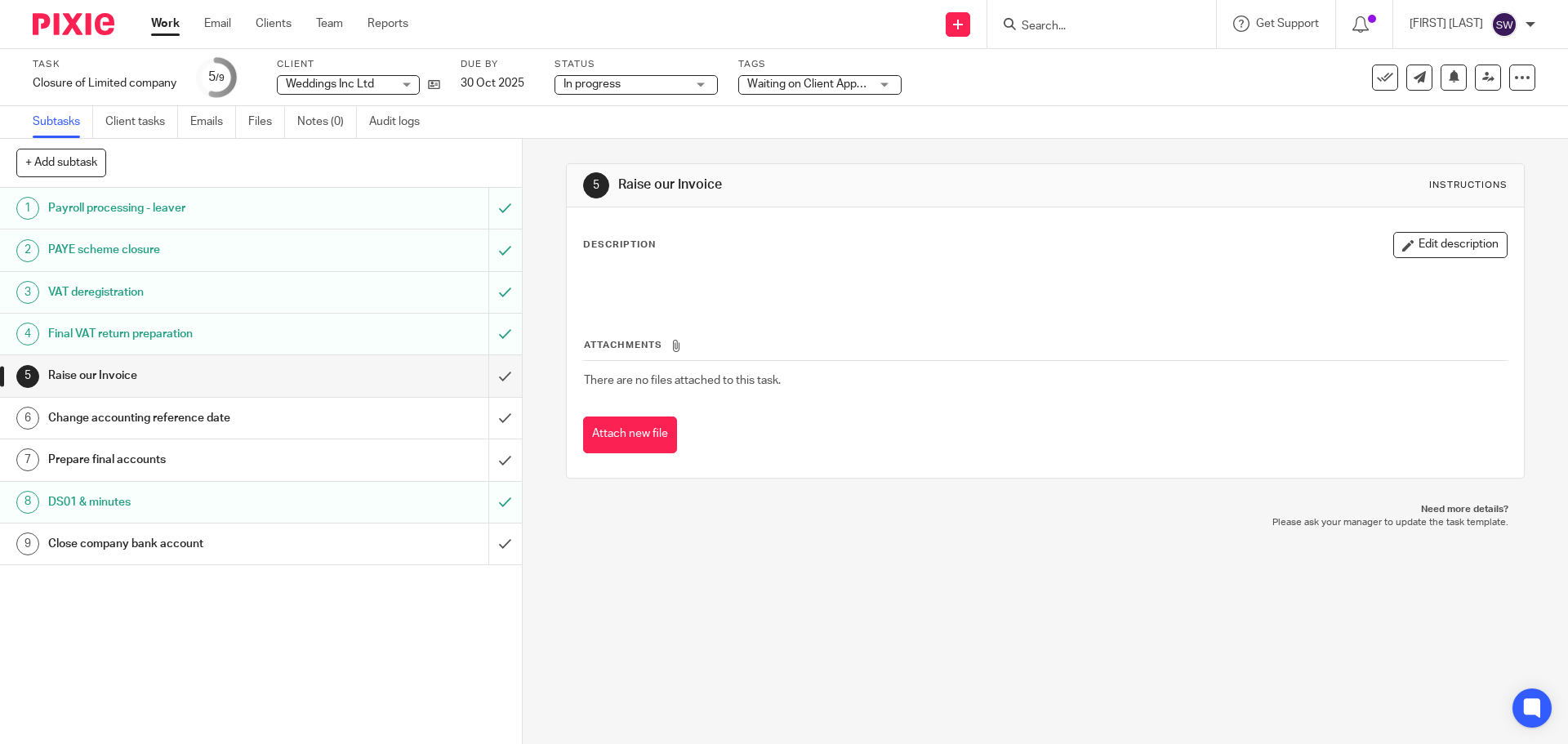click on "Waiting on Client Approval" at bounding box center [814, 84] 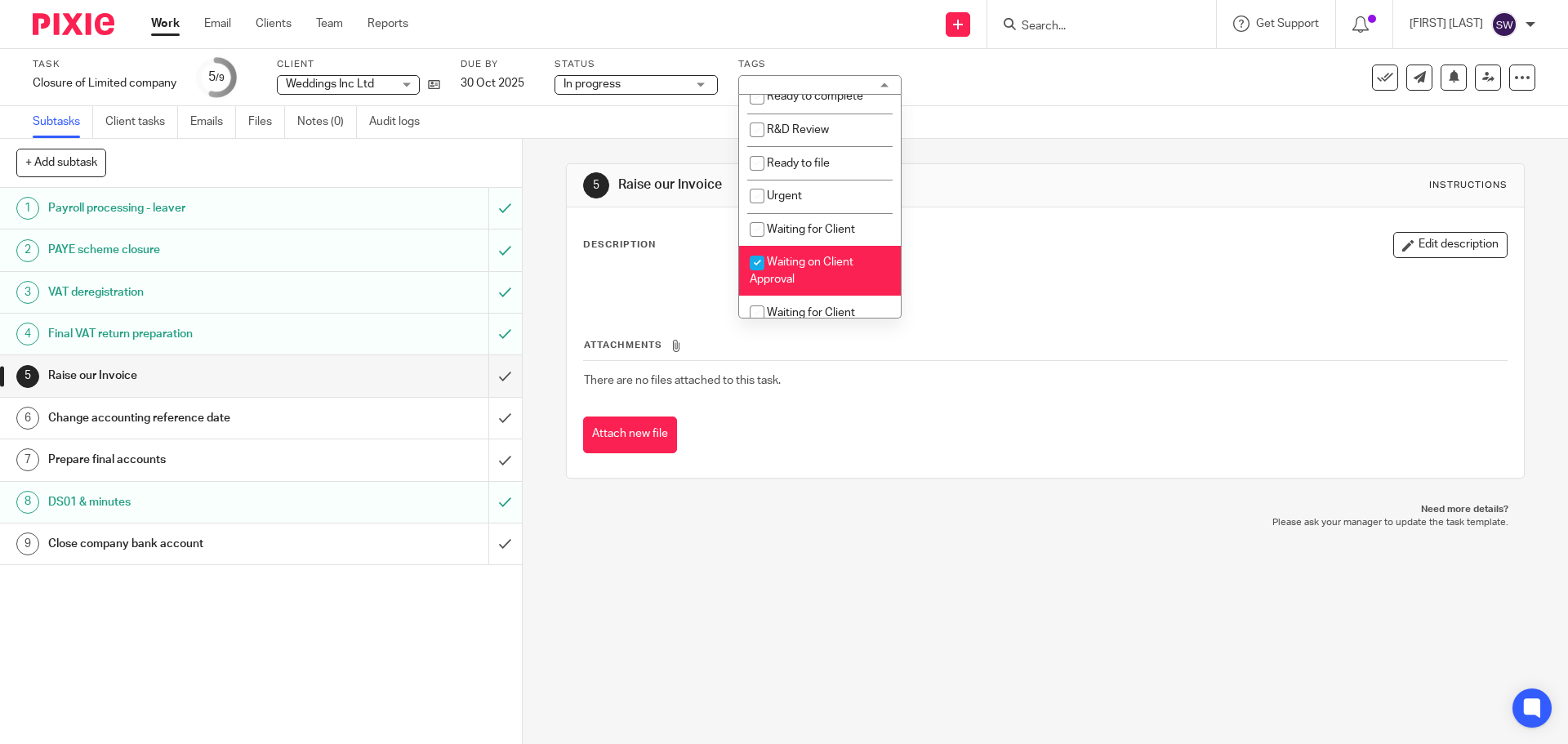 scroll, scrollTop: 445, scrollLeft: 0, axis: vertical 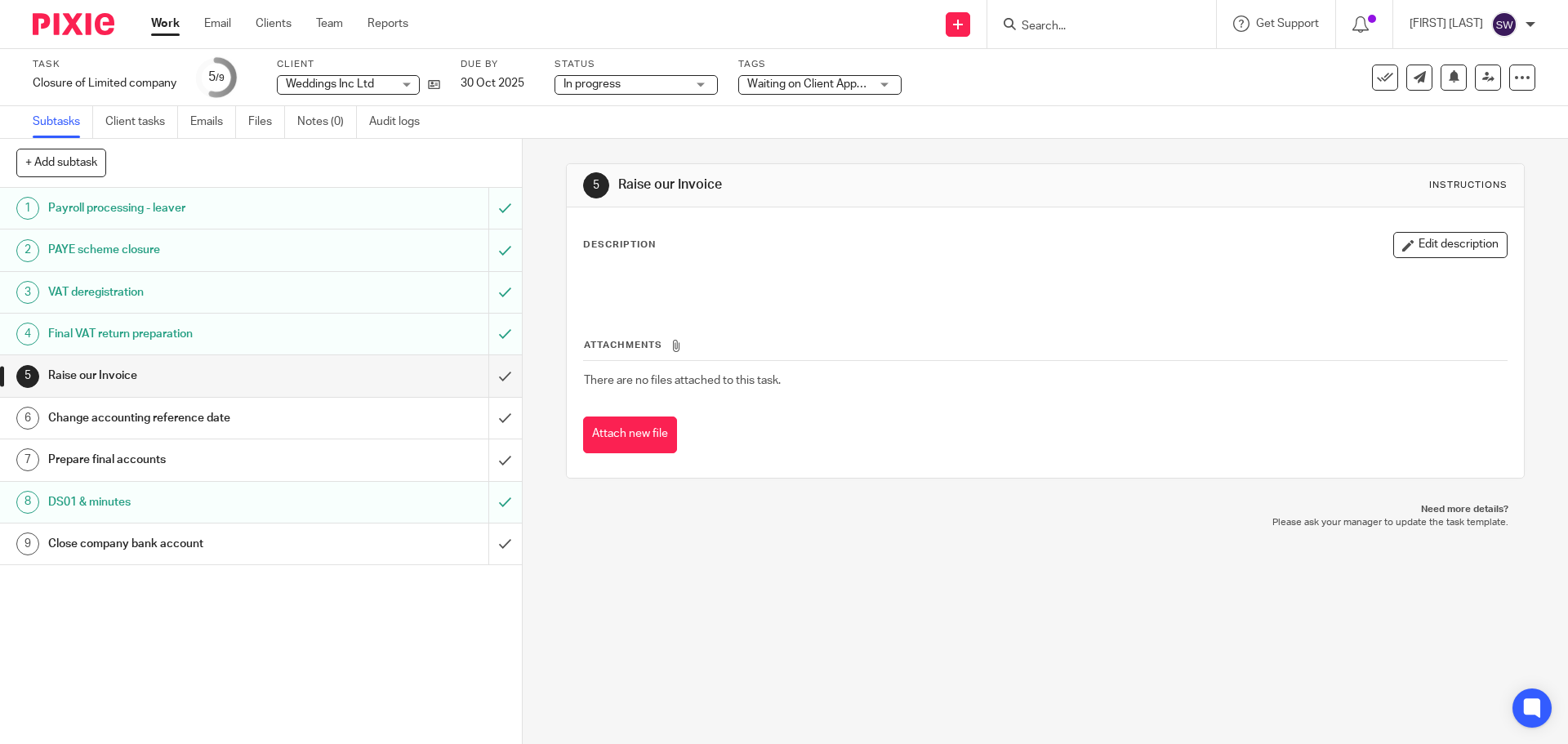 click on "Task
Closure of Limited company   Save
Closure of Limited company
5 /9
Client
Weddings Inc Ltd
Weddings Inc Ltd
No client selected
808 Talent Ltd
9 Pembroke Consultancy Ltd
A4 Plus Ltd
Aaron Roberts
Abigail Francis
Acoustic Associates
Adam Chalkley
Adam Goldsmith
Adam Lawes
Adam Mason
Adam Ross Management Ltd
Adam Thompson
Adele Brown
Advanced Diesel Services Ltd
Advance Labs Ltd
A Goodall Consulting Ltd
Aimee Byte Brite Ltd" at bounding box center (658, 78) 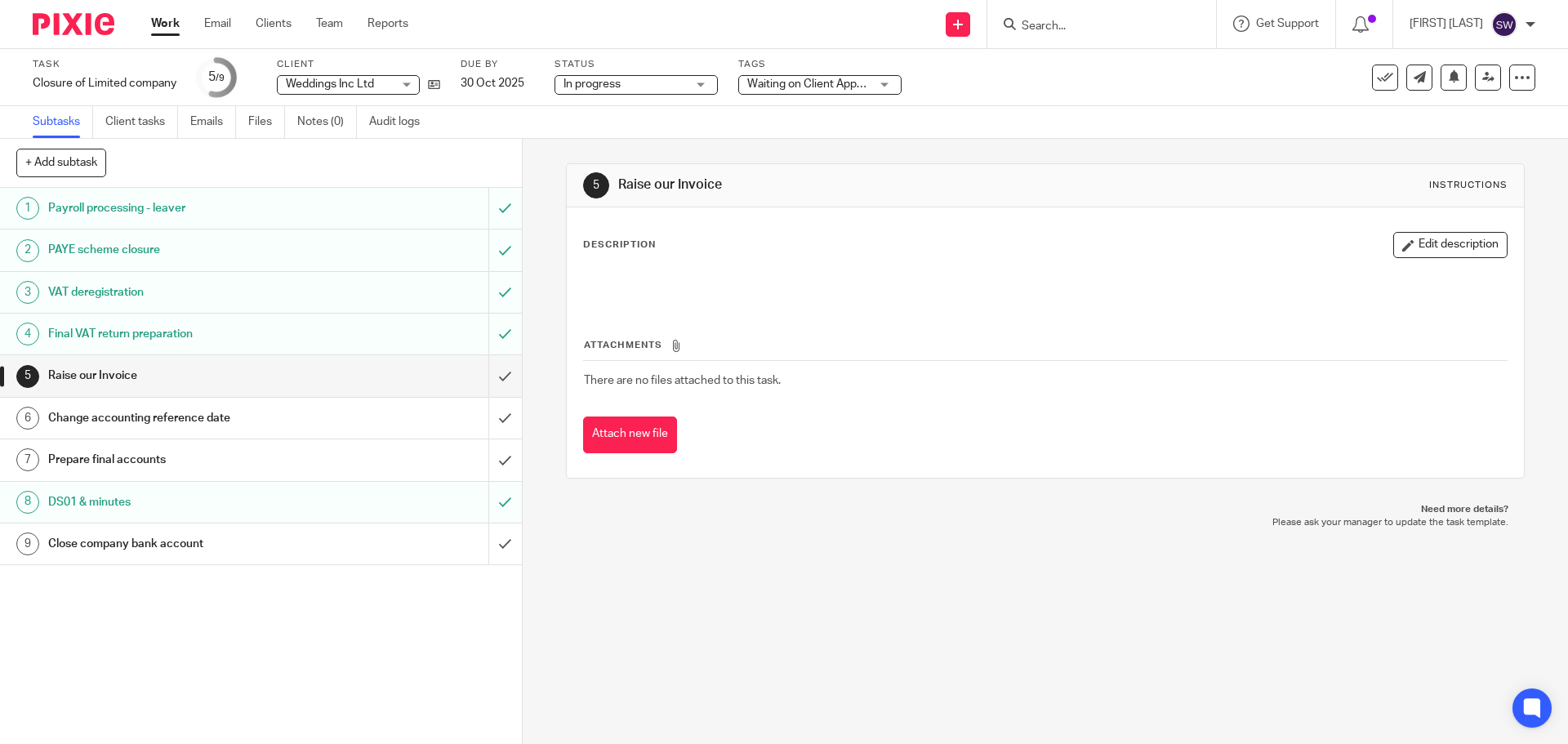 click on "Work" at bounding box center [165, 24] 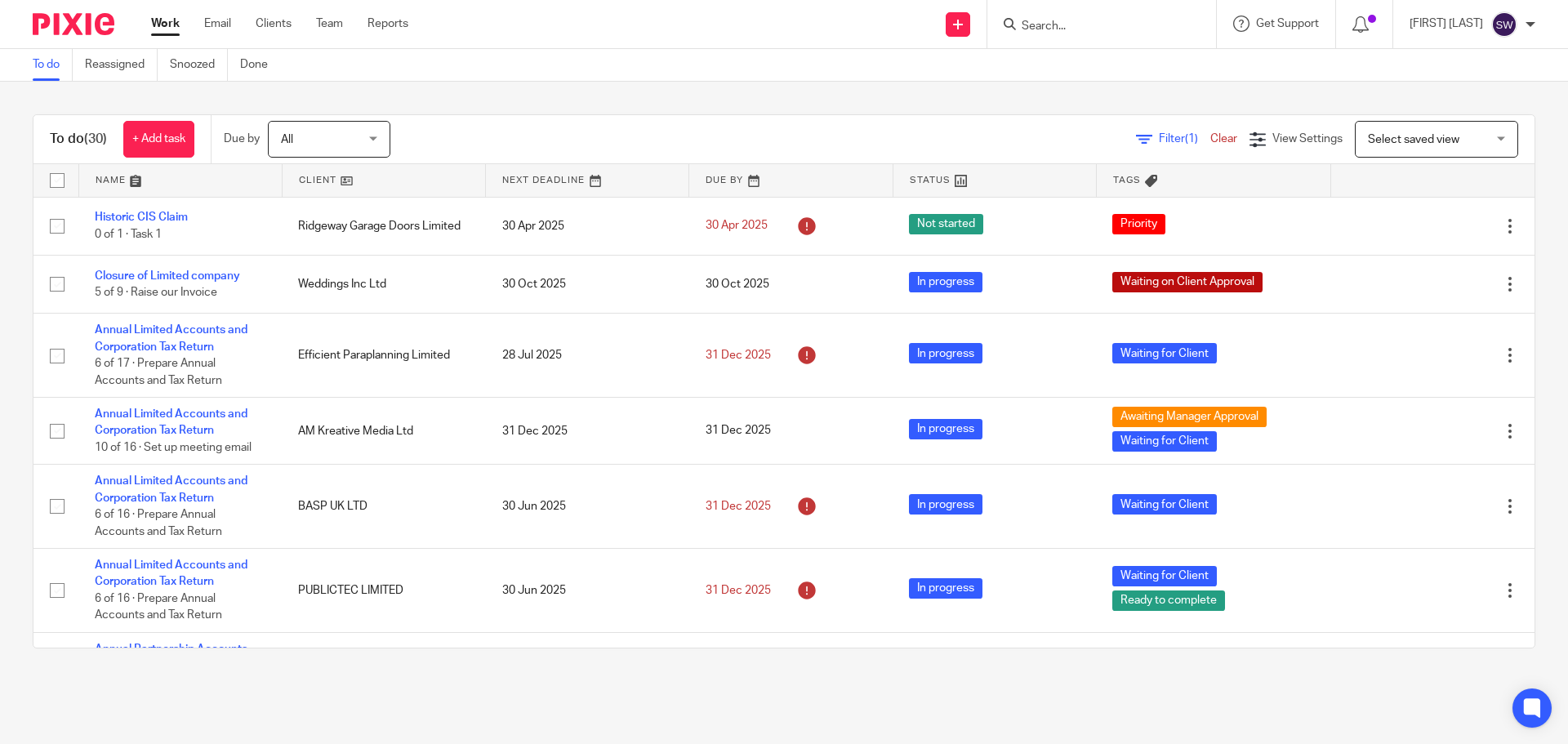 scroll, scrollTop: 0, scrollLeft: 0, axis: both 